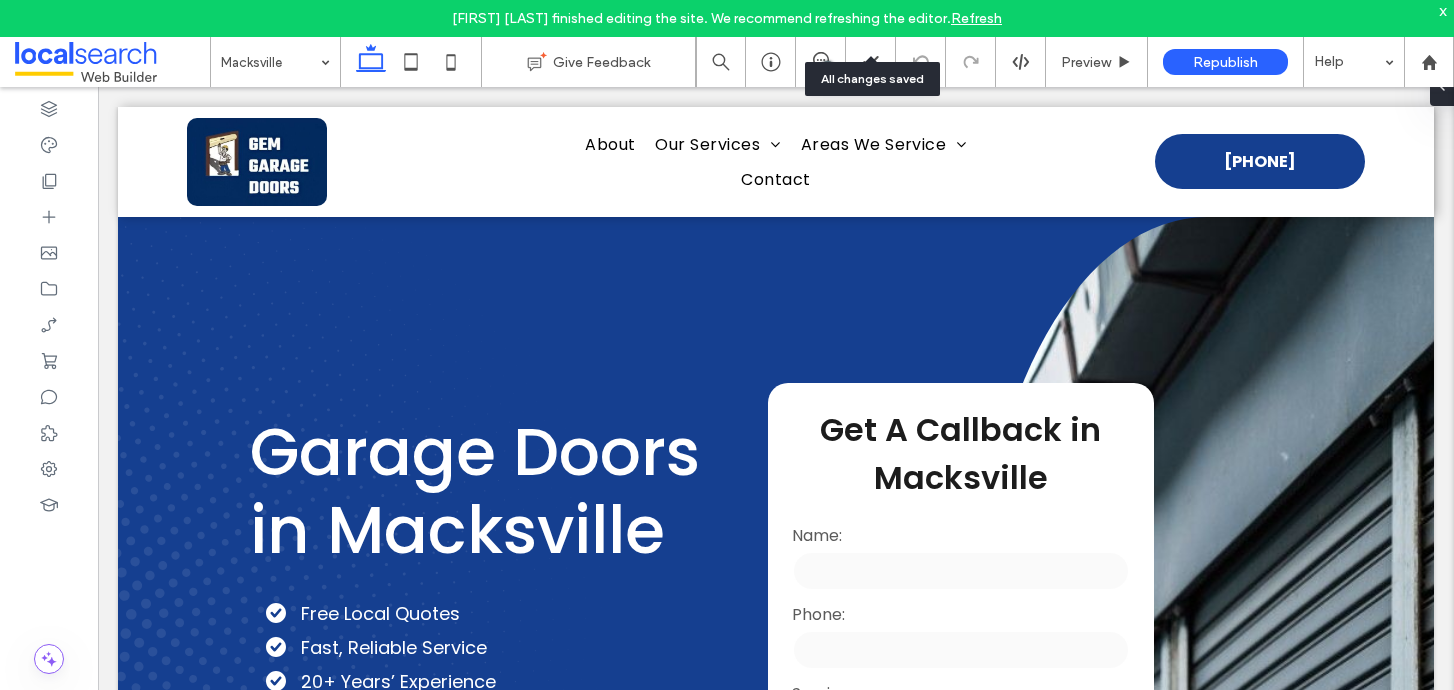 scroll, scrollTop: 3185, scrollLeft: 0, axis: vertical 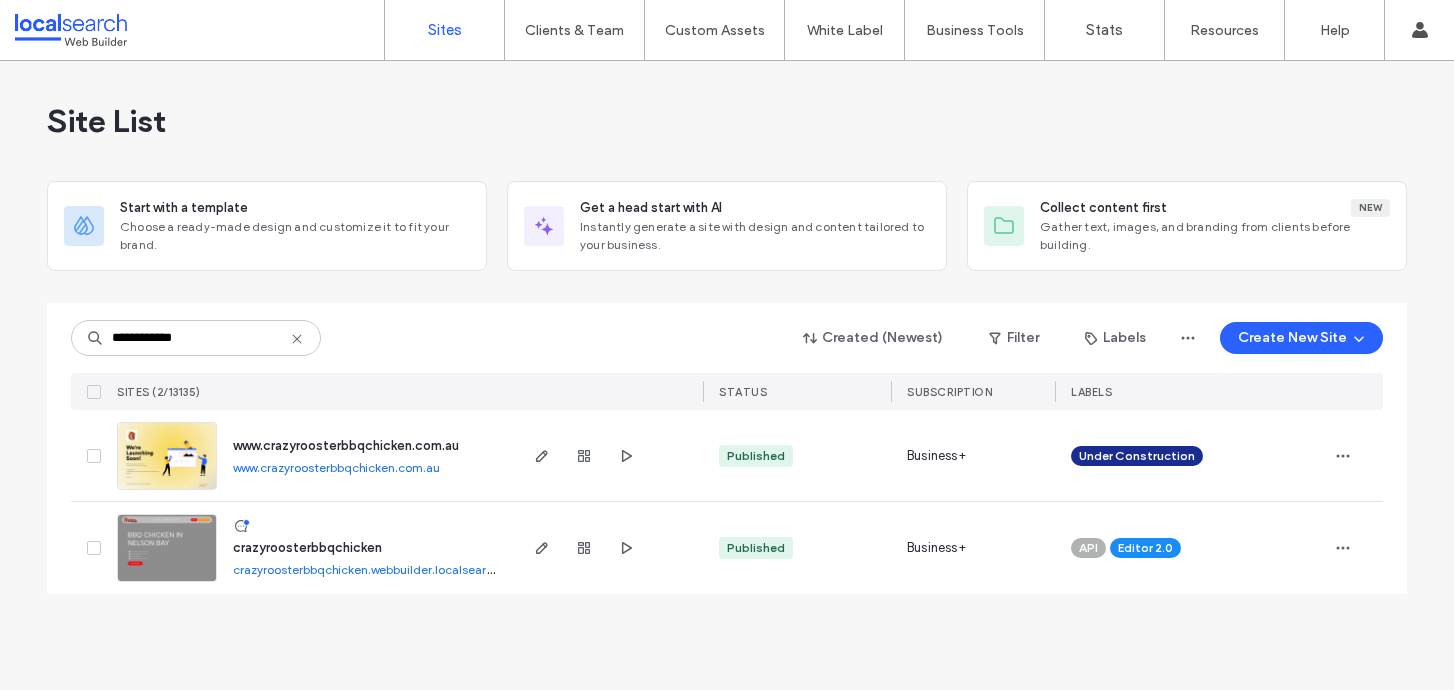 type on "**********" 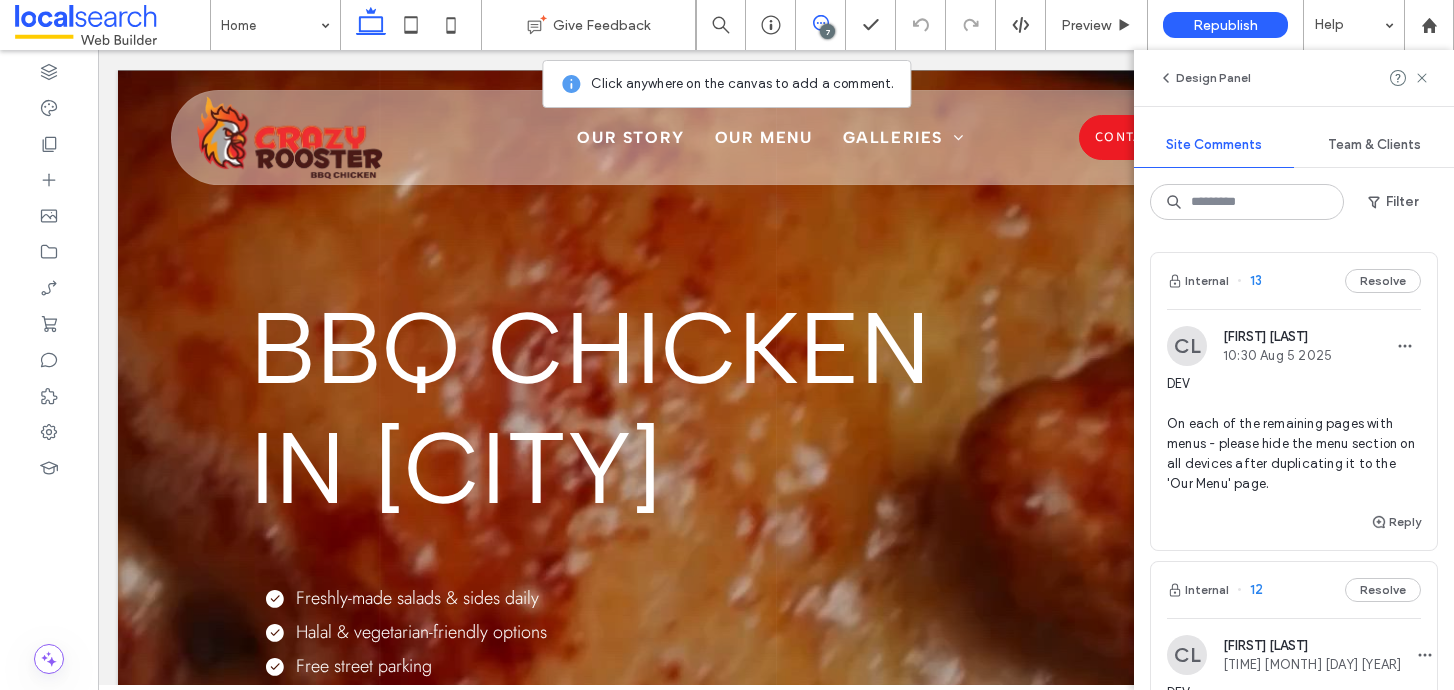 scroll, scrollTop: 0, scrollLeft: 0, axis: both 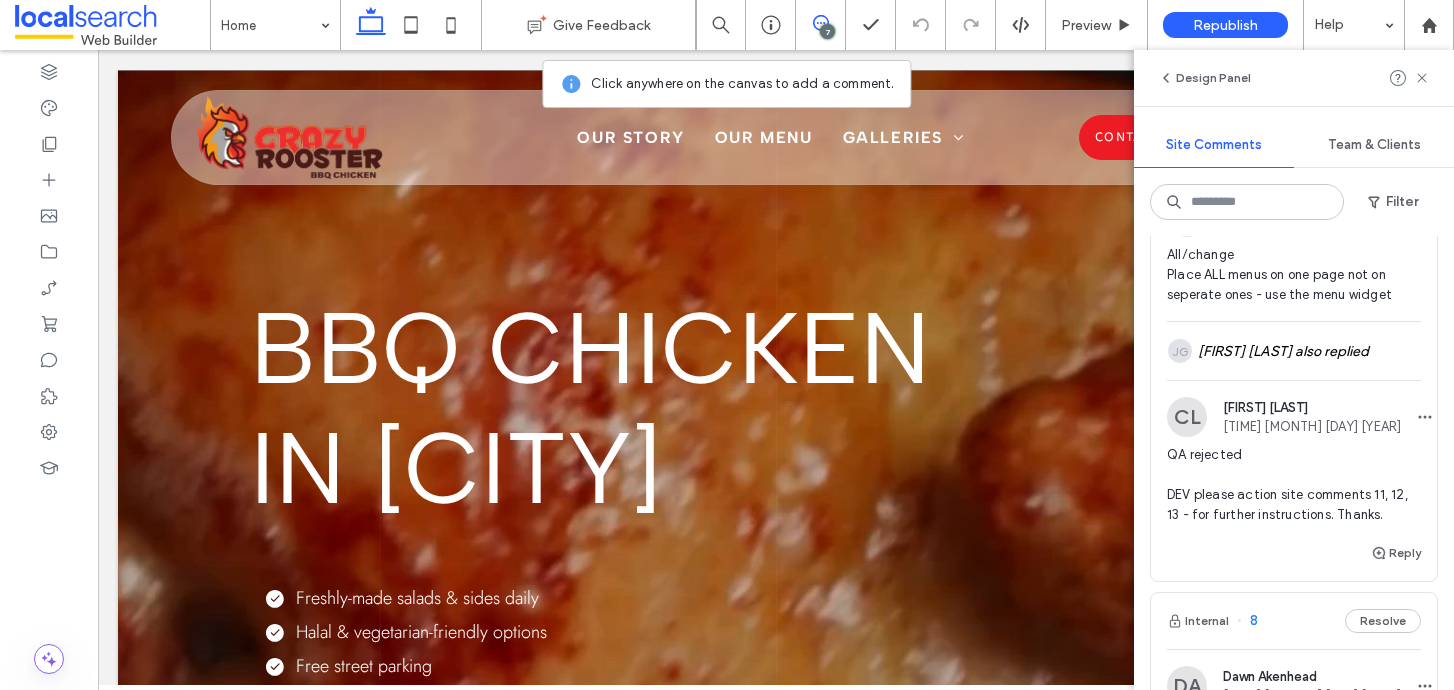 click at bounding box center (112, 25) 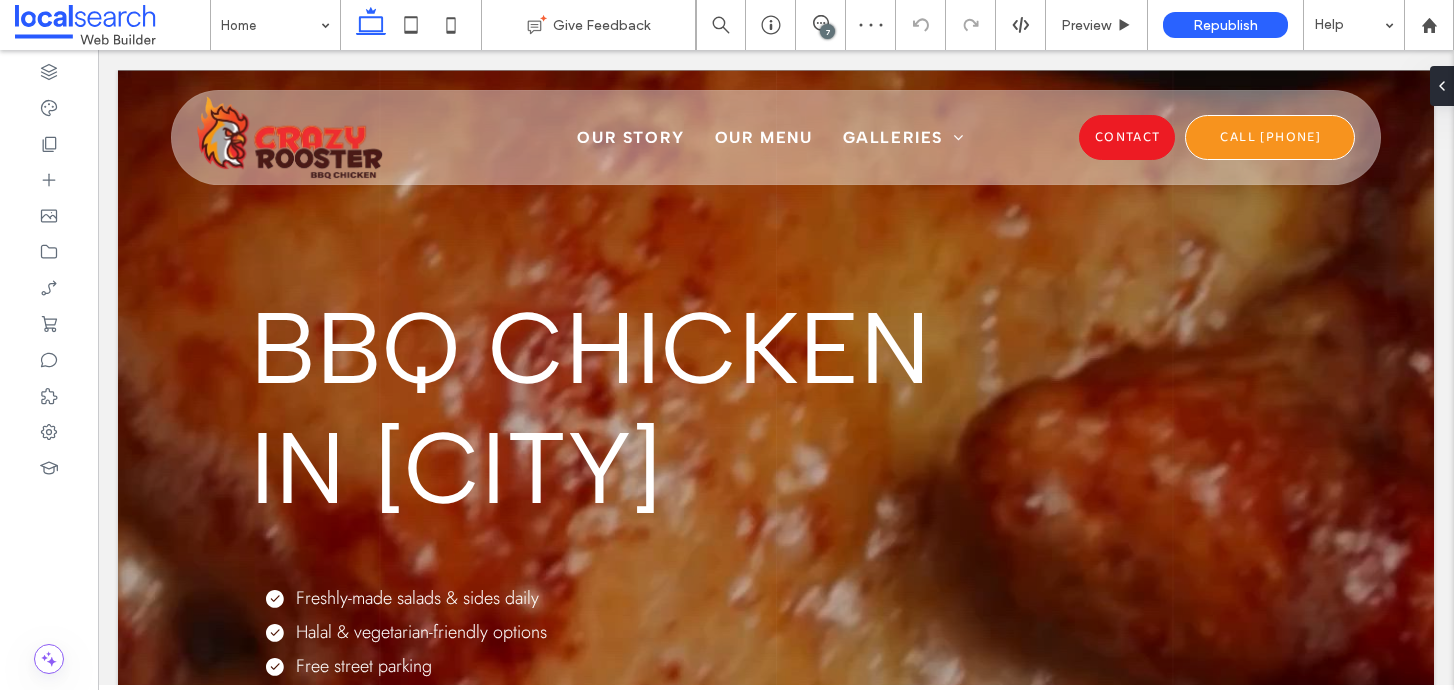 scroll, scrollTop: 0, scrollLeft: 0, axis: both 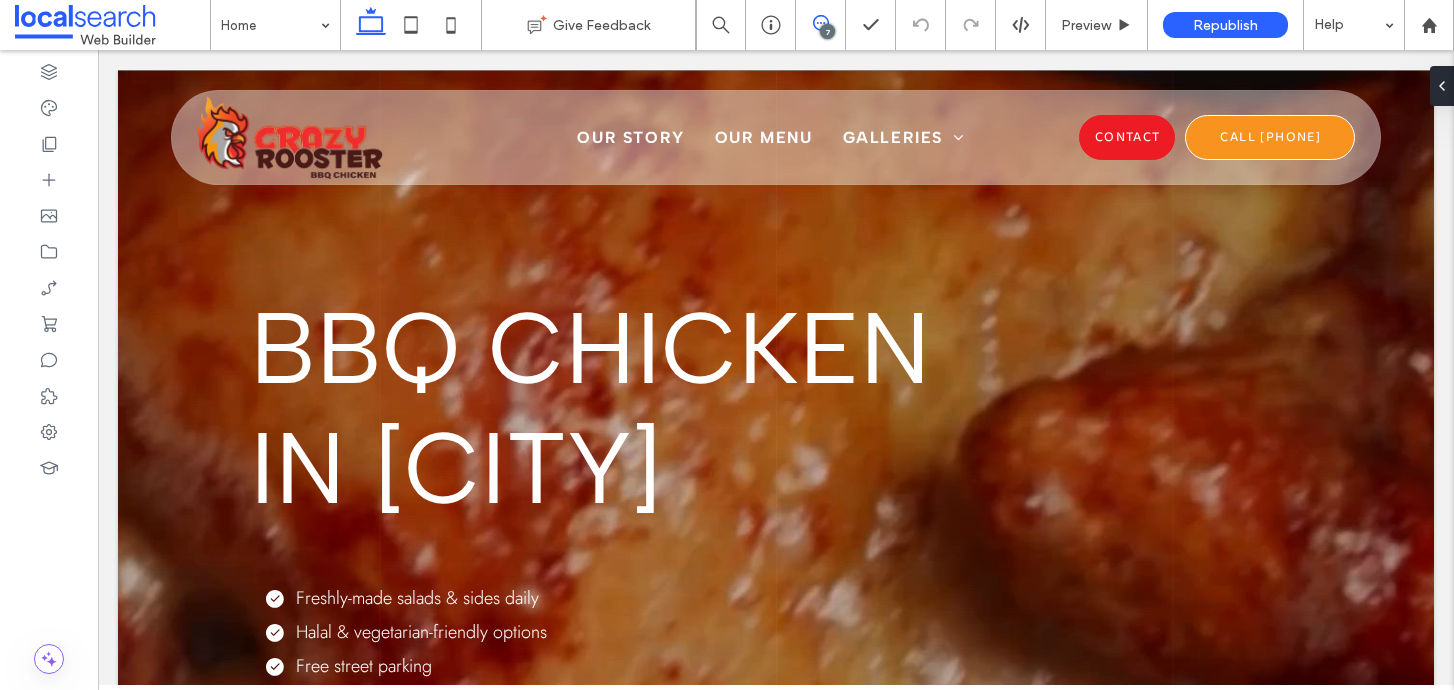click 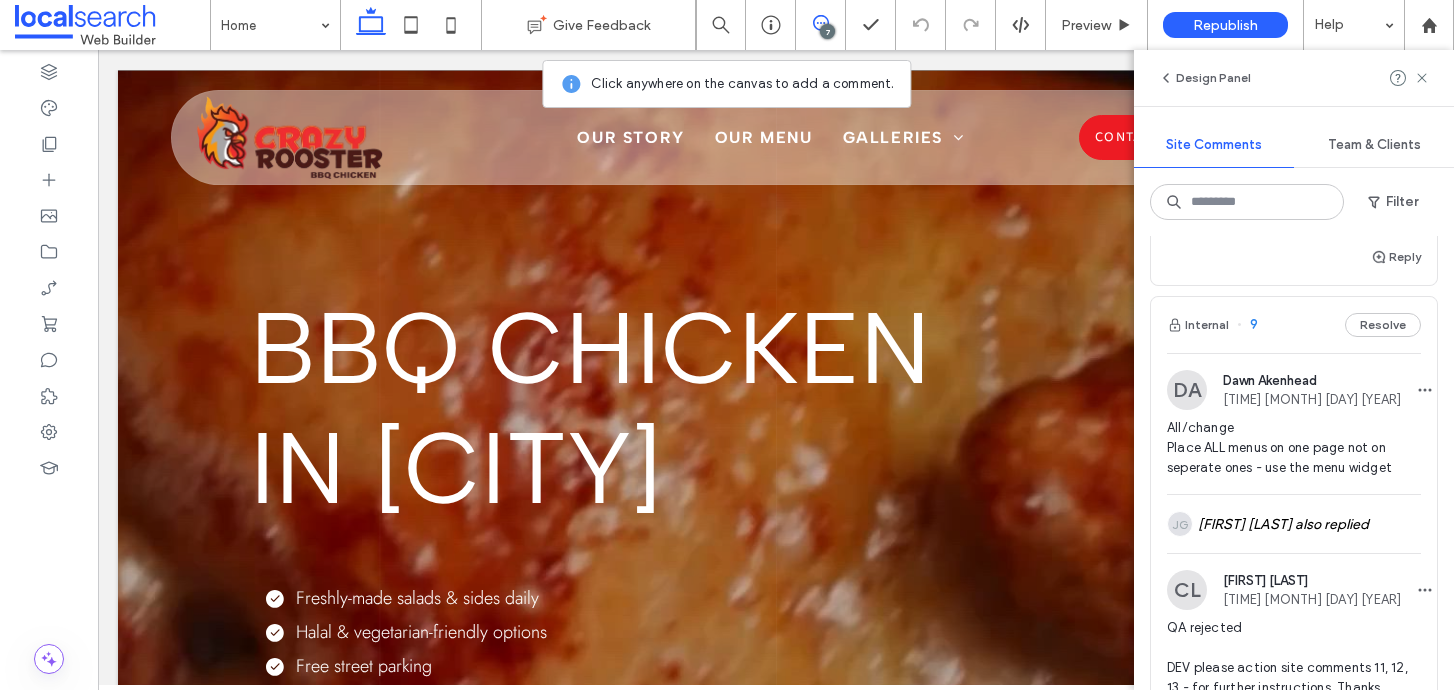 scroll, scrollTop: 1397, scrollLeft: 0, axis: vertical 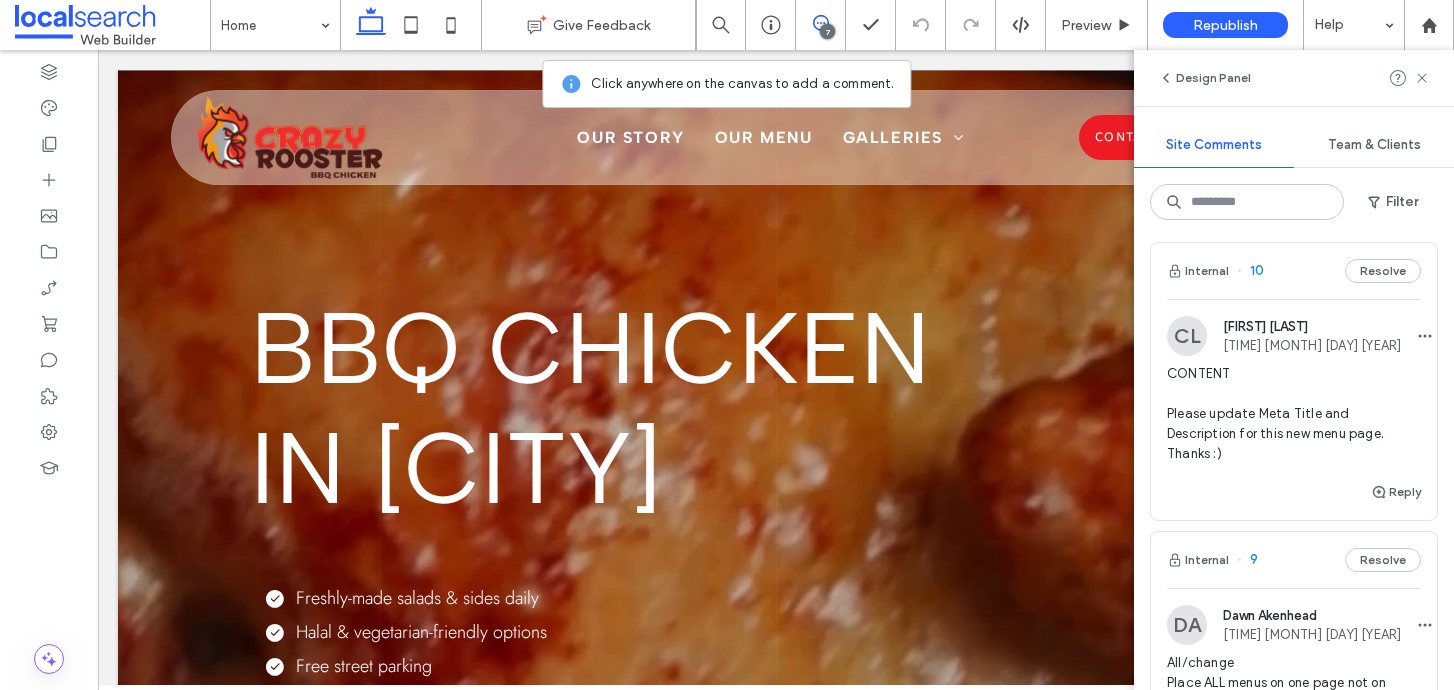 click on "CONTENT
Please update Meta Title and Description for this new menu page.
Thanks :)" at bounding box center [1294, 414] 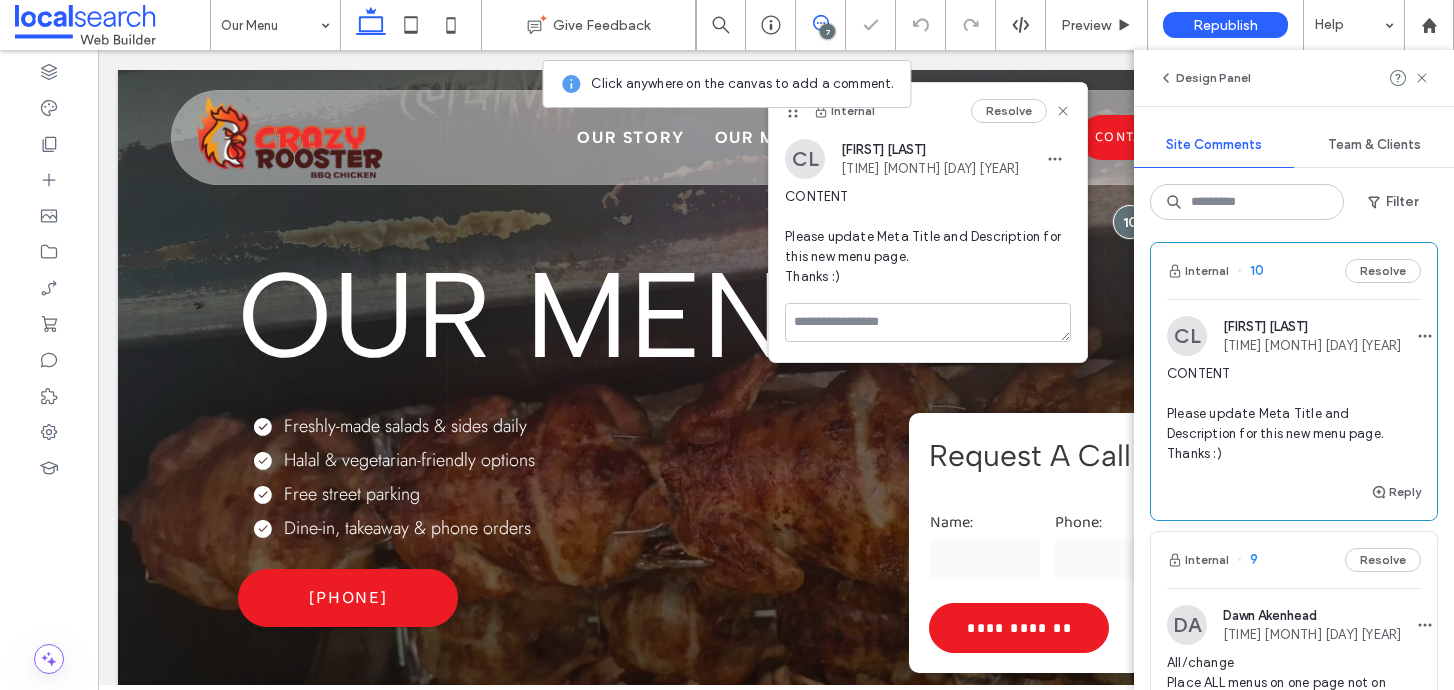 scroll, scrollTop: 0, scrollLeft: 0, axis: both 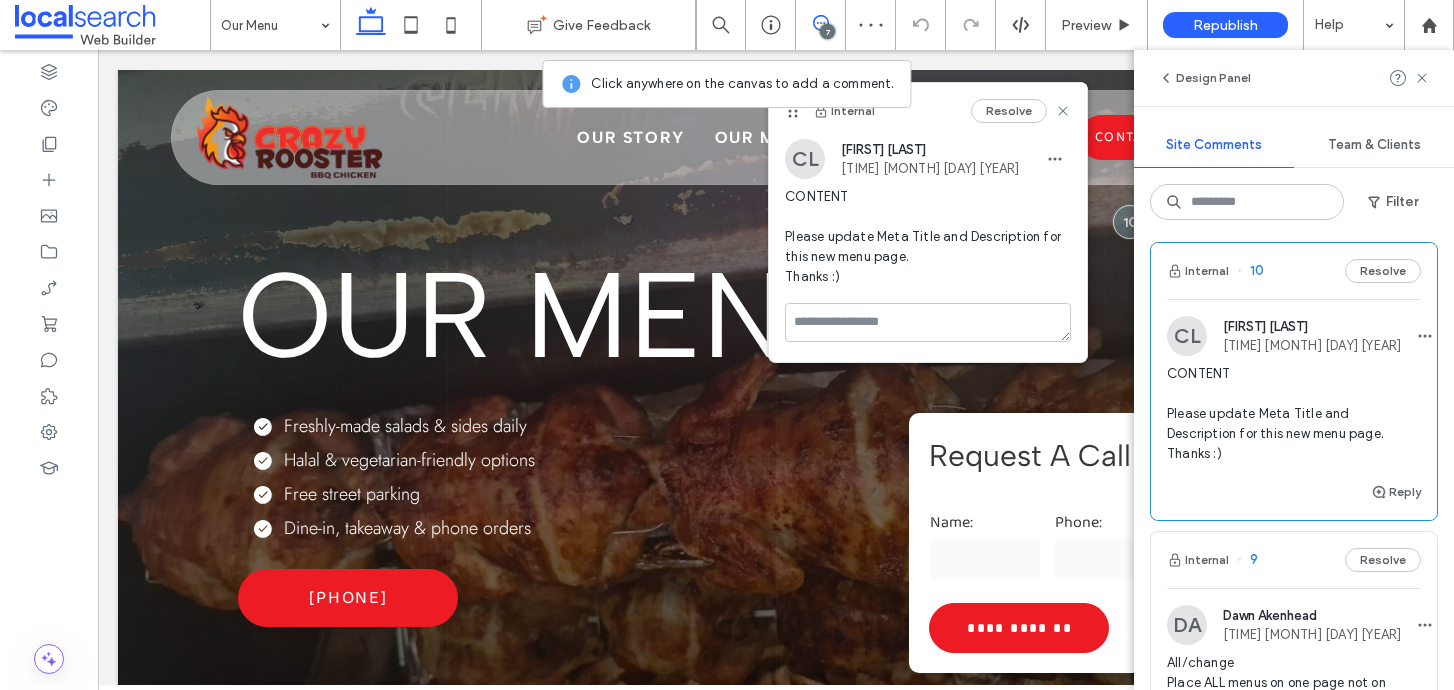 click on "Design Panel" at bounding box center (1294, 78) 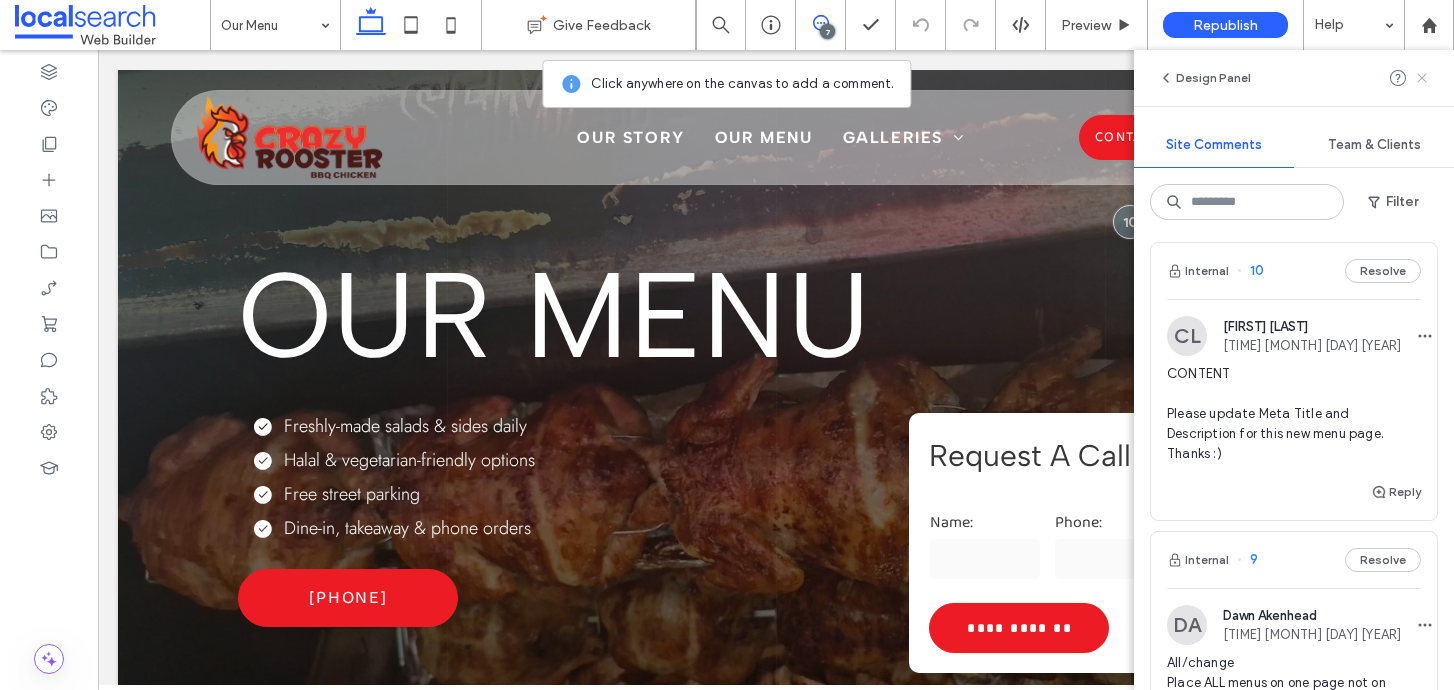 click 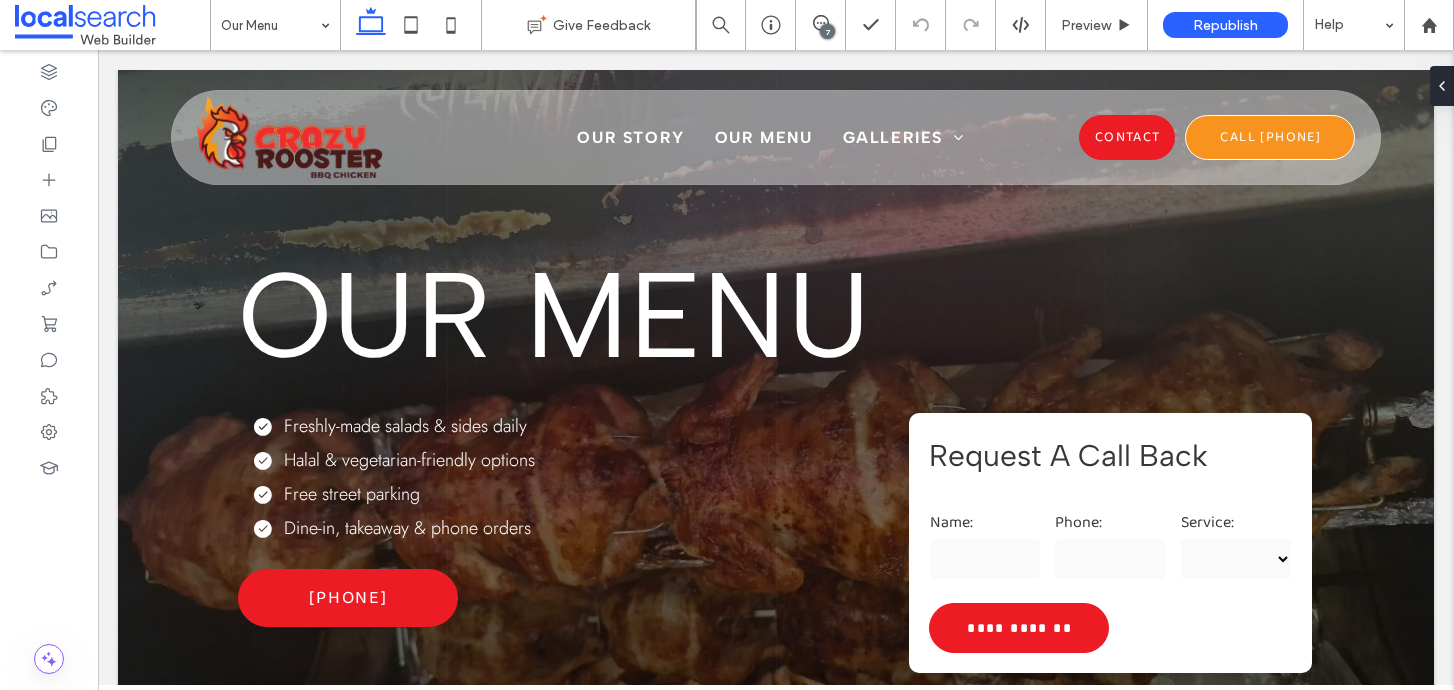 scroll, scrollTop: 0, scrollLeft: 0, axis: both 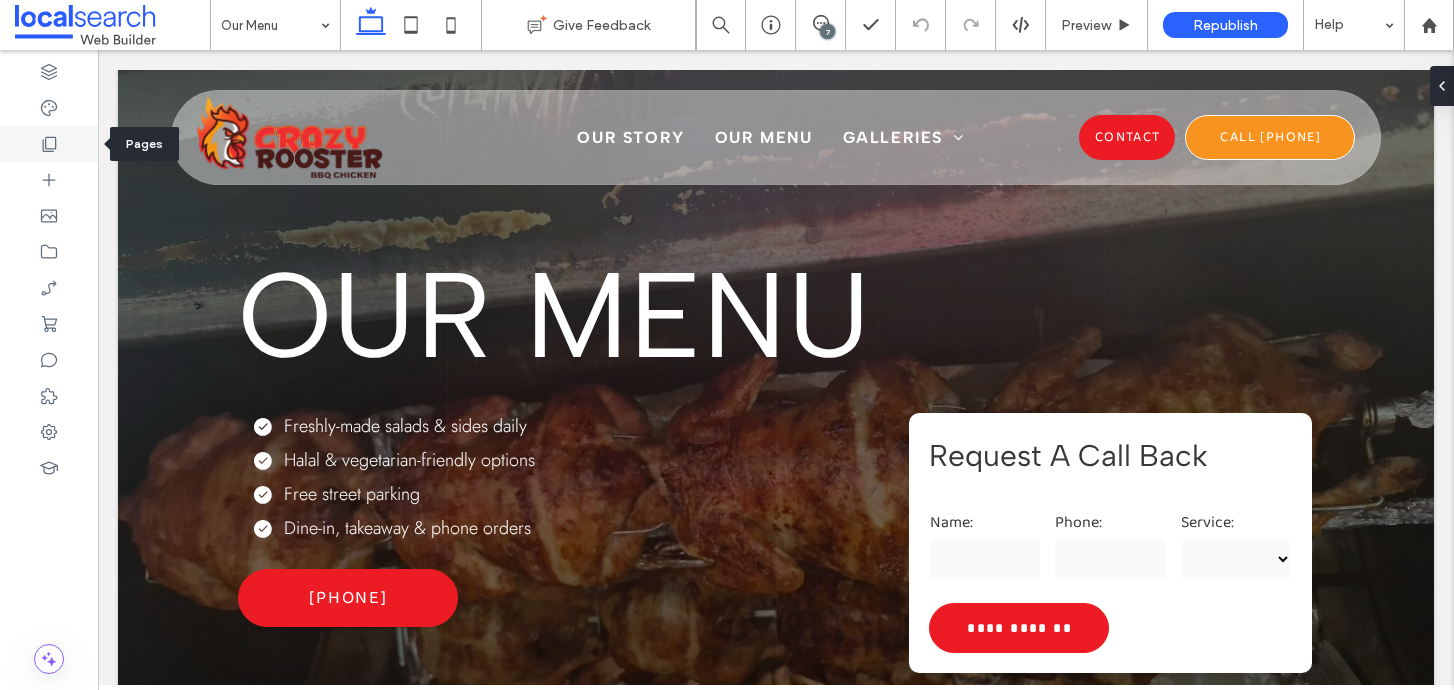 click at bounding box center (49, 144) 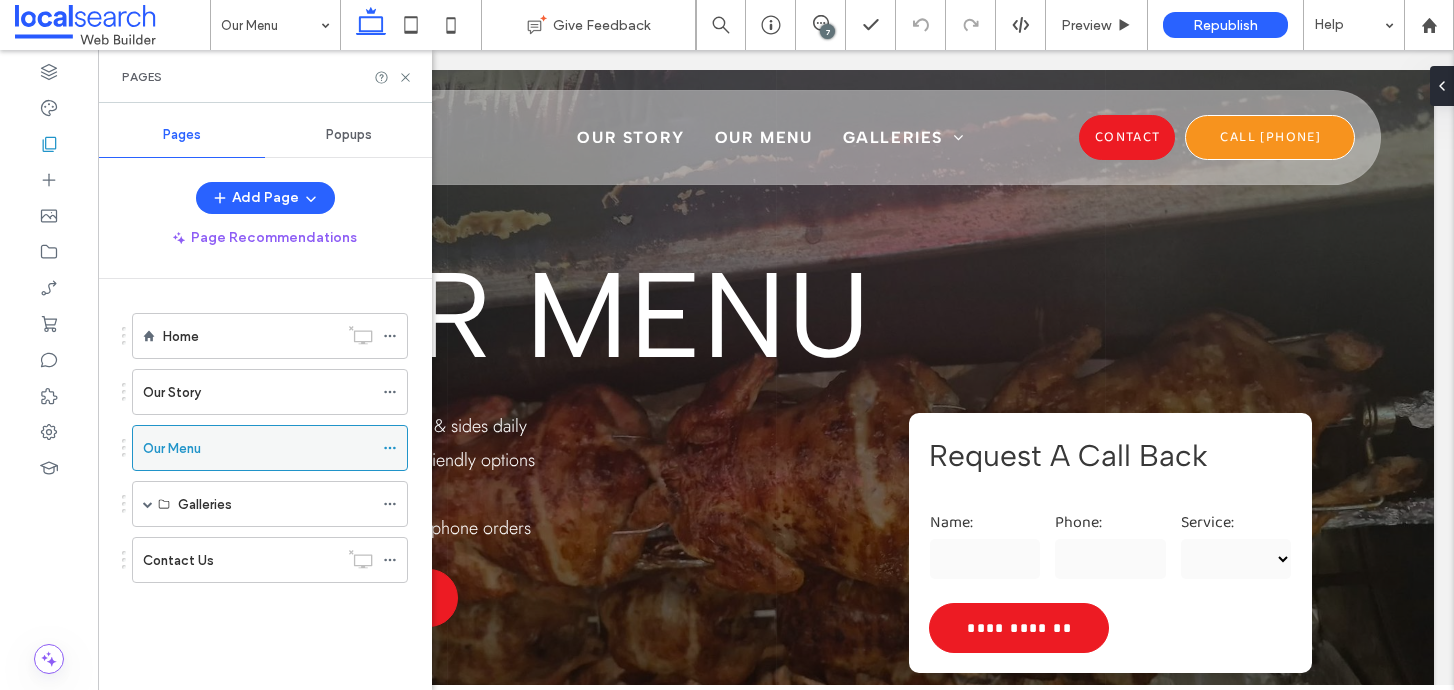 click 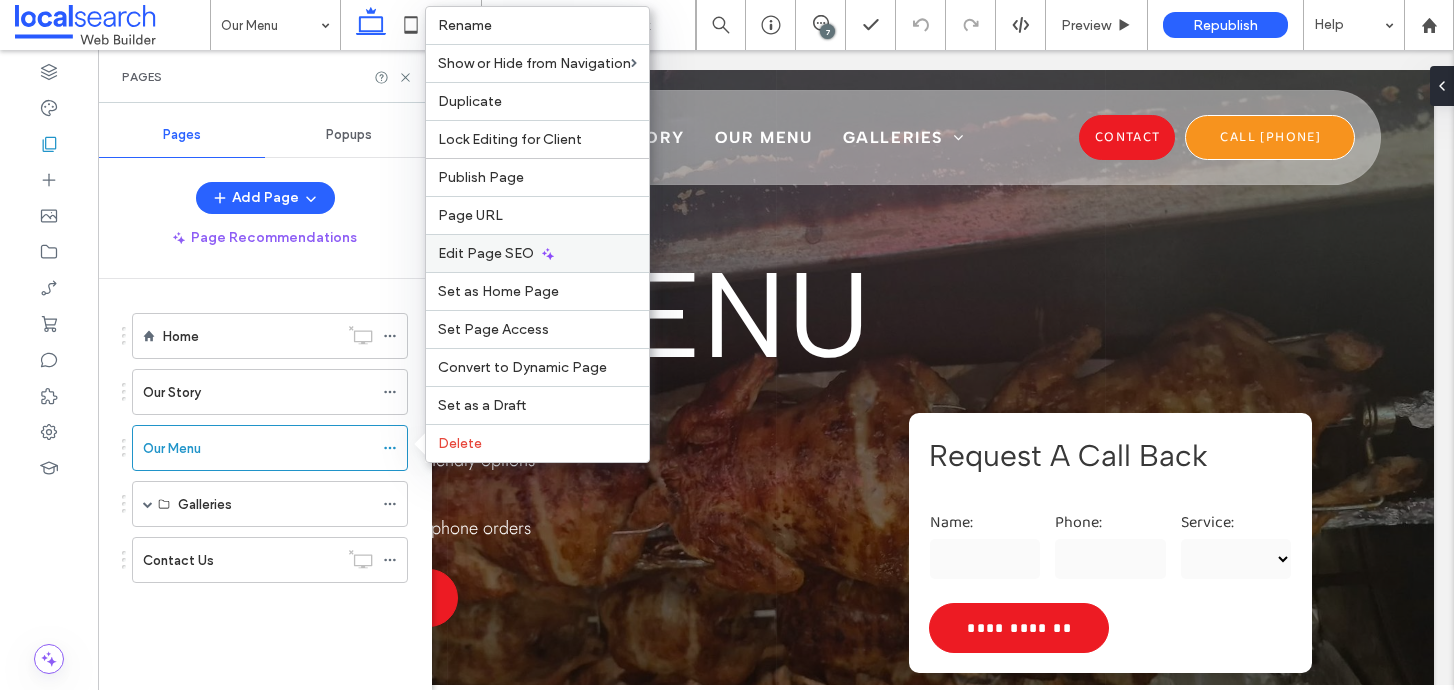 click on "Edit Page SEO" at bounding box center (537, 253) 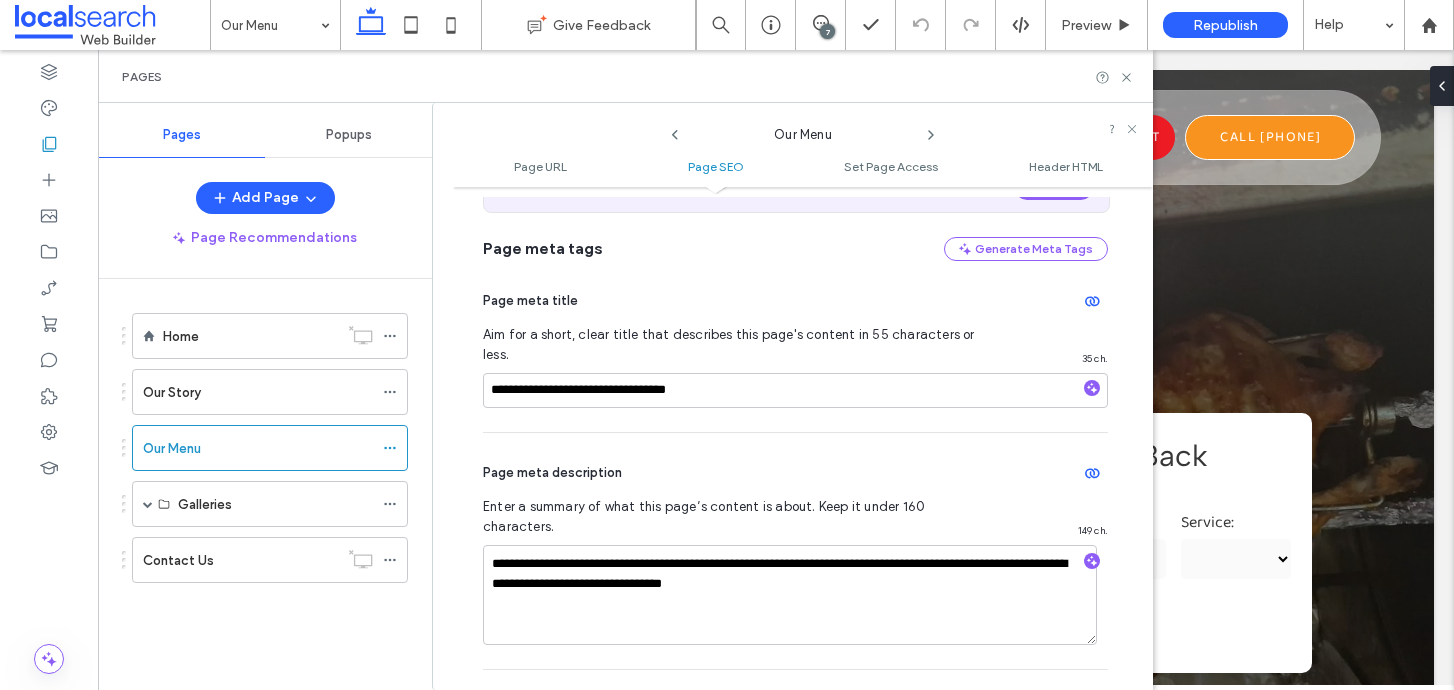 scroll, scrollTop: 410, scrollLeft: 0, axis: vertical 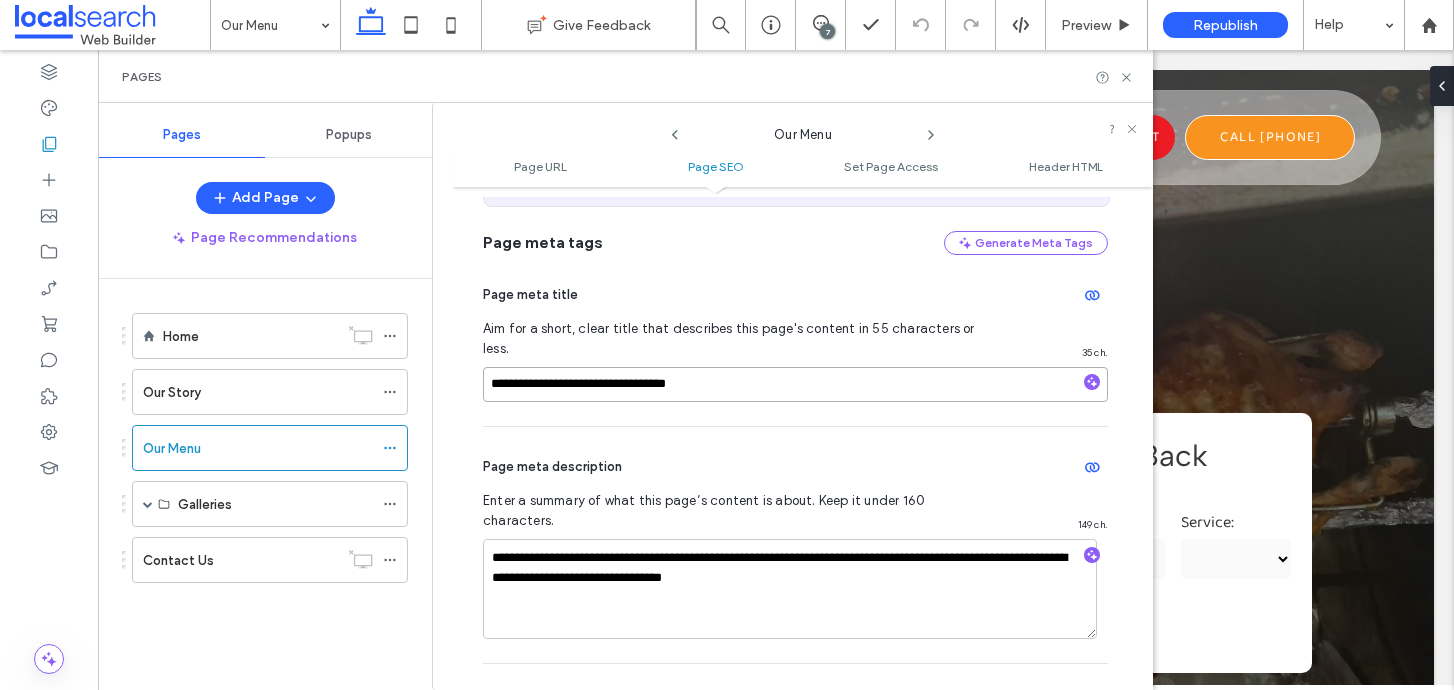 drag, startPoint x: 540, startPoint y: 368, endPoint x: 485, endPoint y: 368, distance: 55 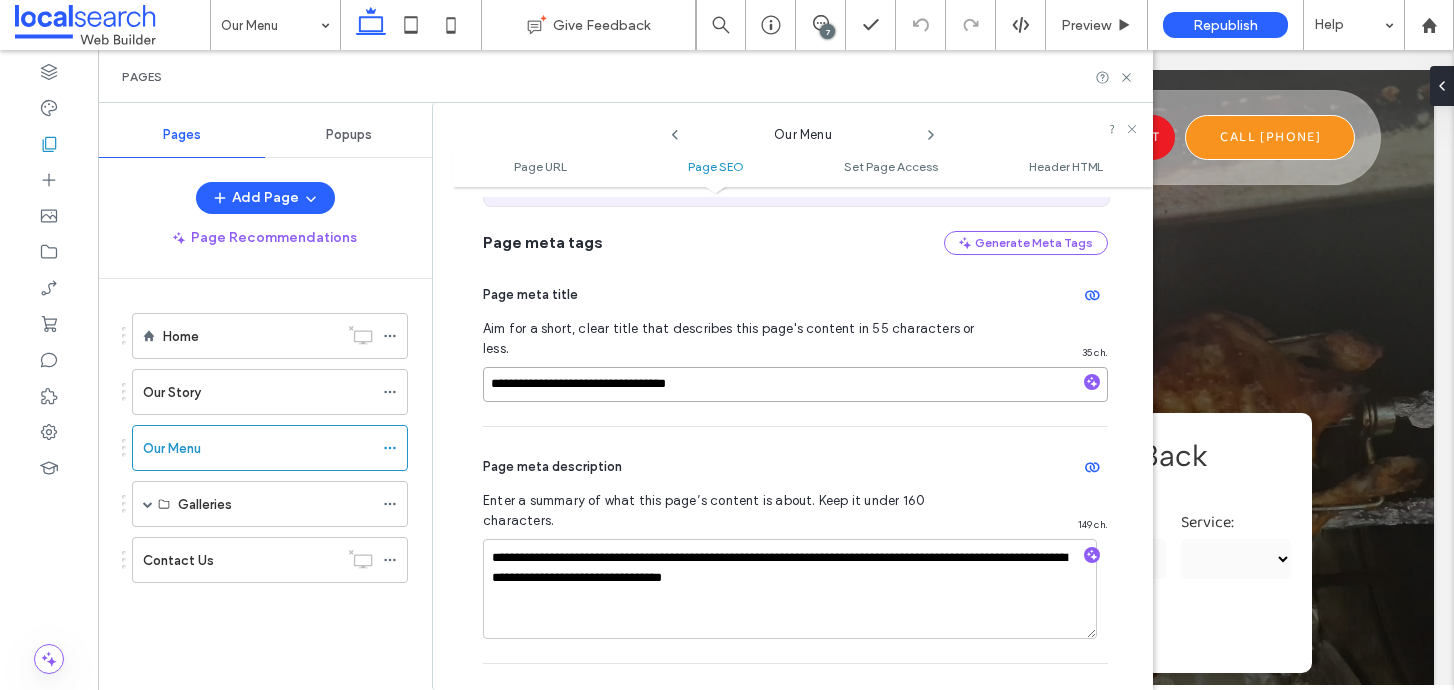 type on "**********" 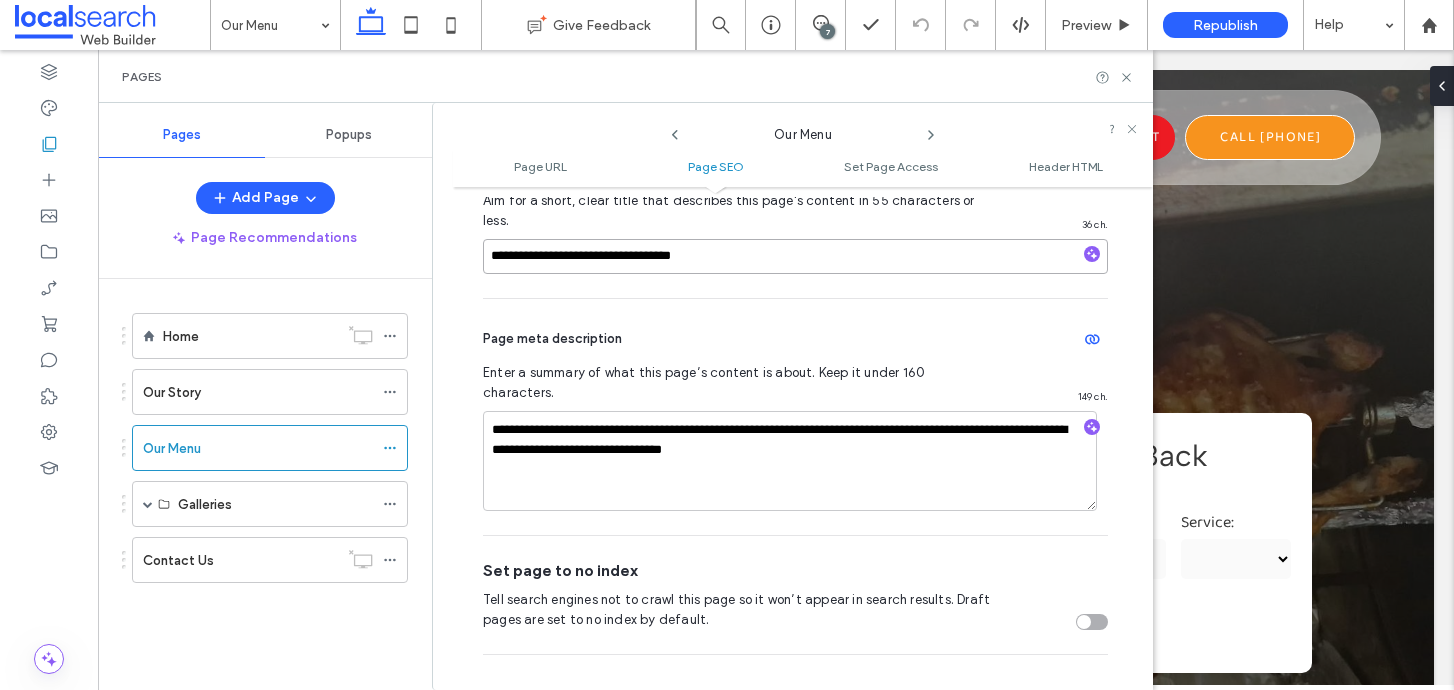 scroll, scrollTop: 566, scrollLeft: 0, axis: vertical 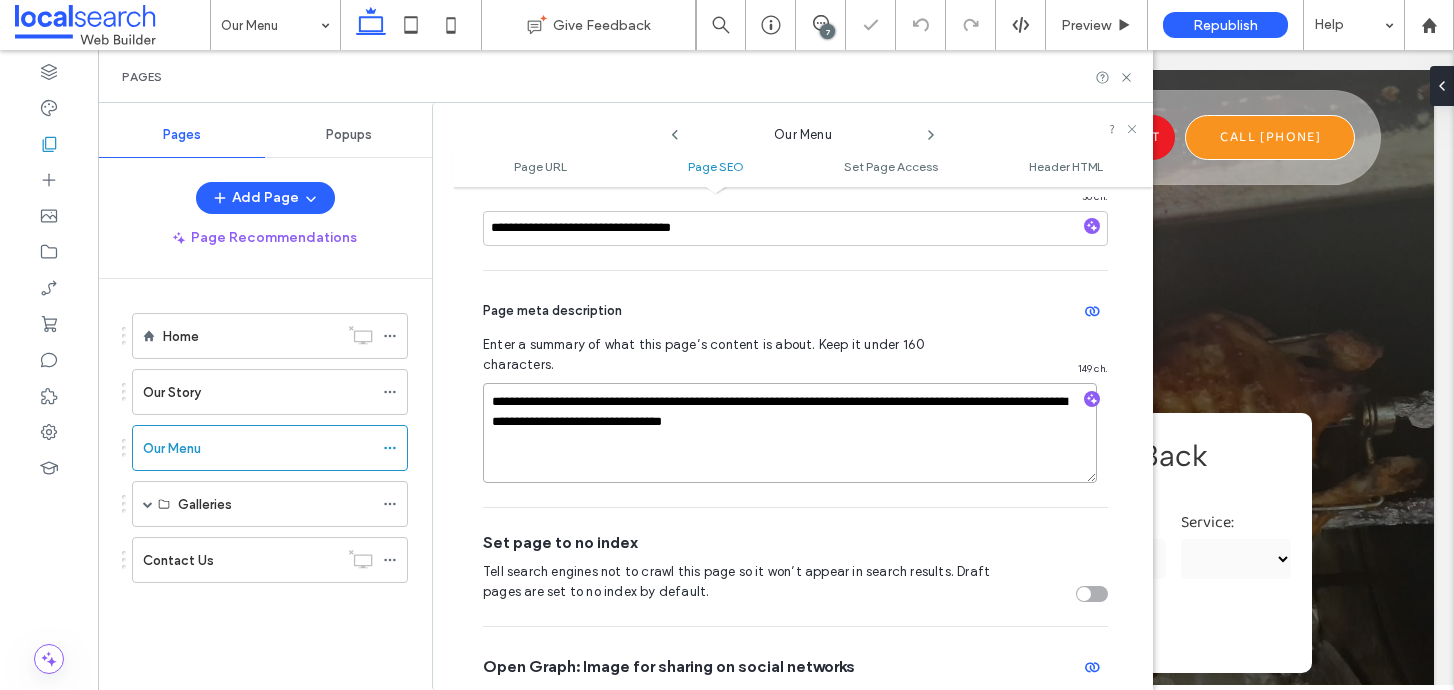 drag, startPoint x: 489, startPoint y: 362, endPoint x: 823, endPoint y: 403, distance: 336.50705 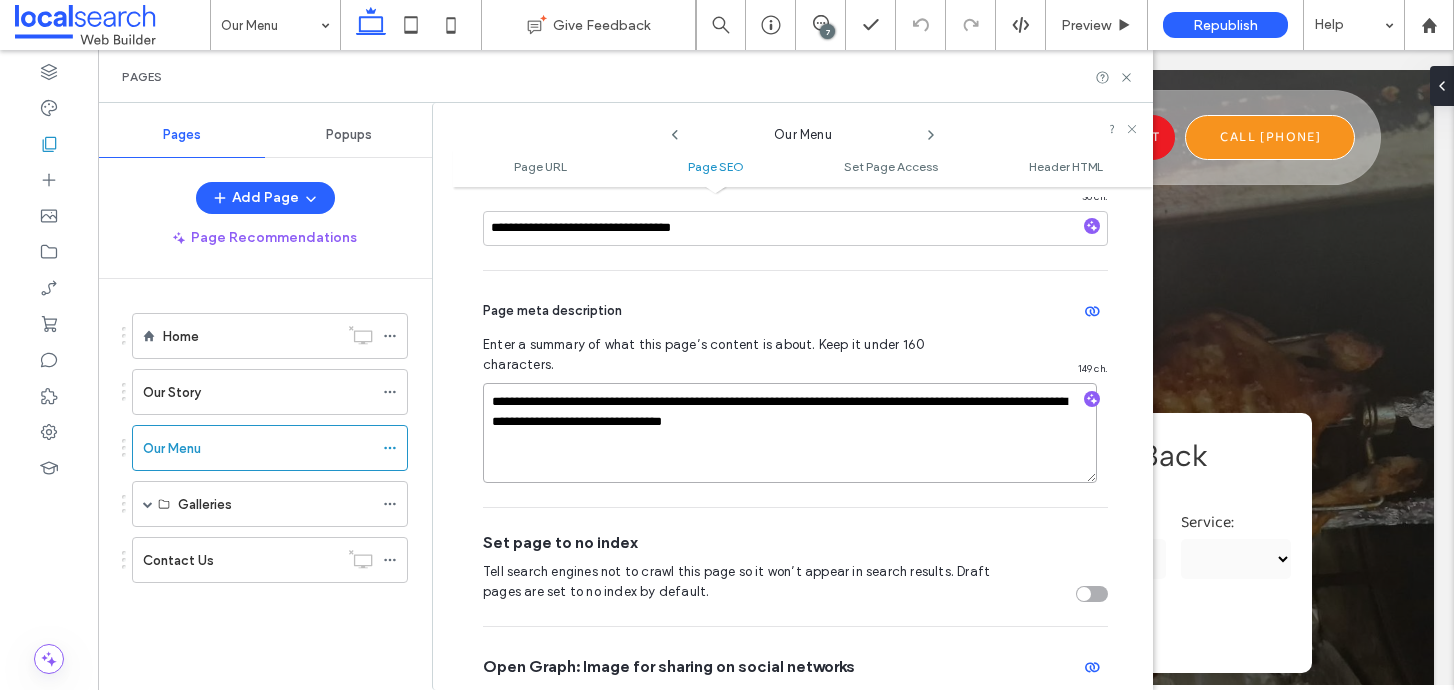 paste on "**********" 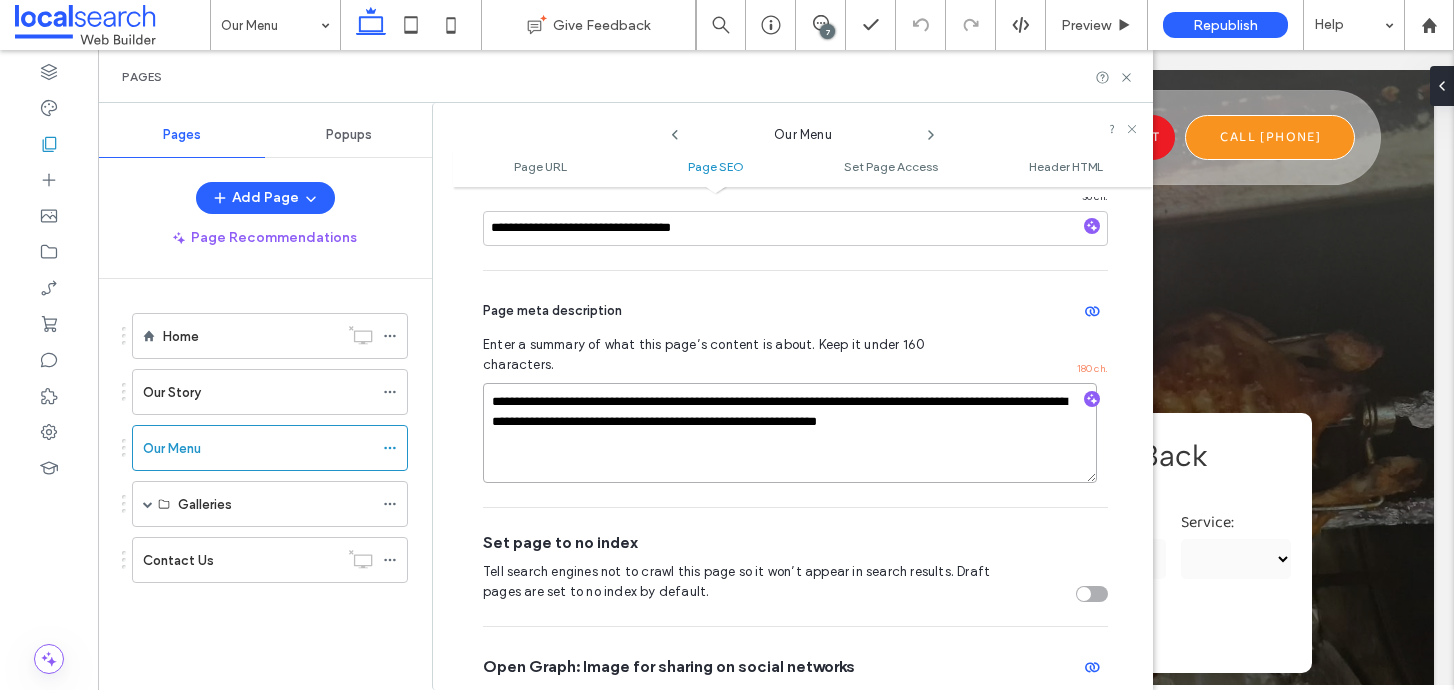 drag, startPoint x: 863, startPoint y: 363, endPoint x: 807, endPoint y: 363, distance: 56 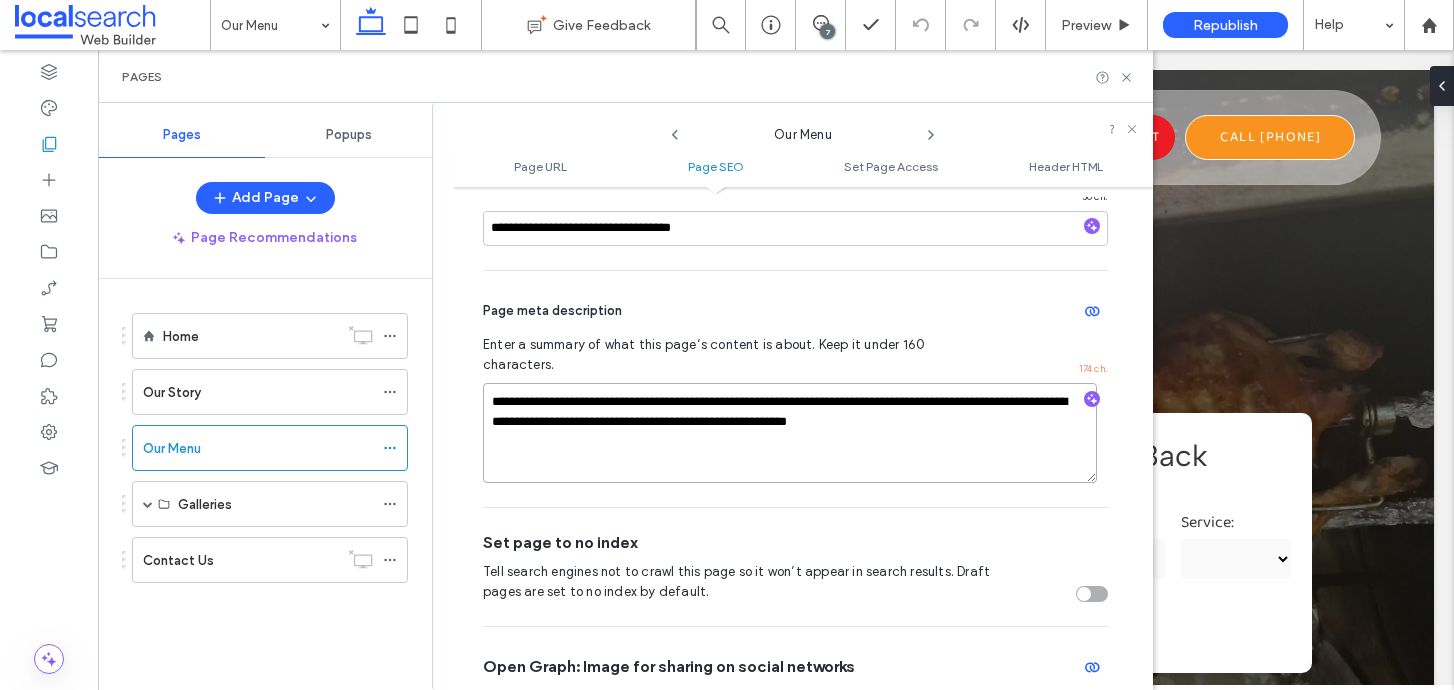 click on "**********" at bounding box center [790, 433] 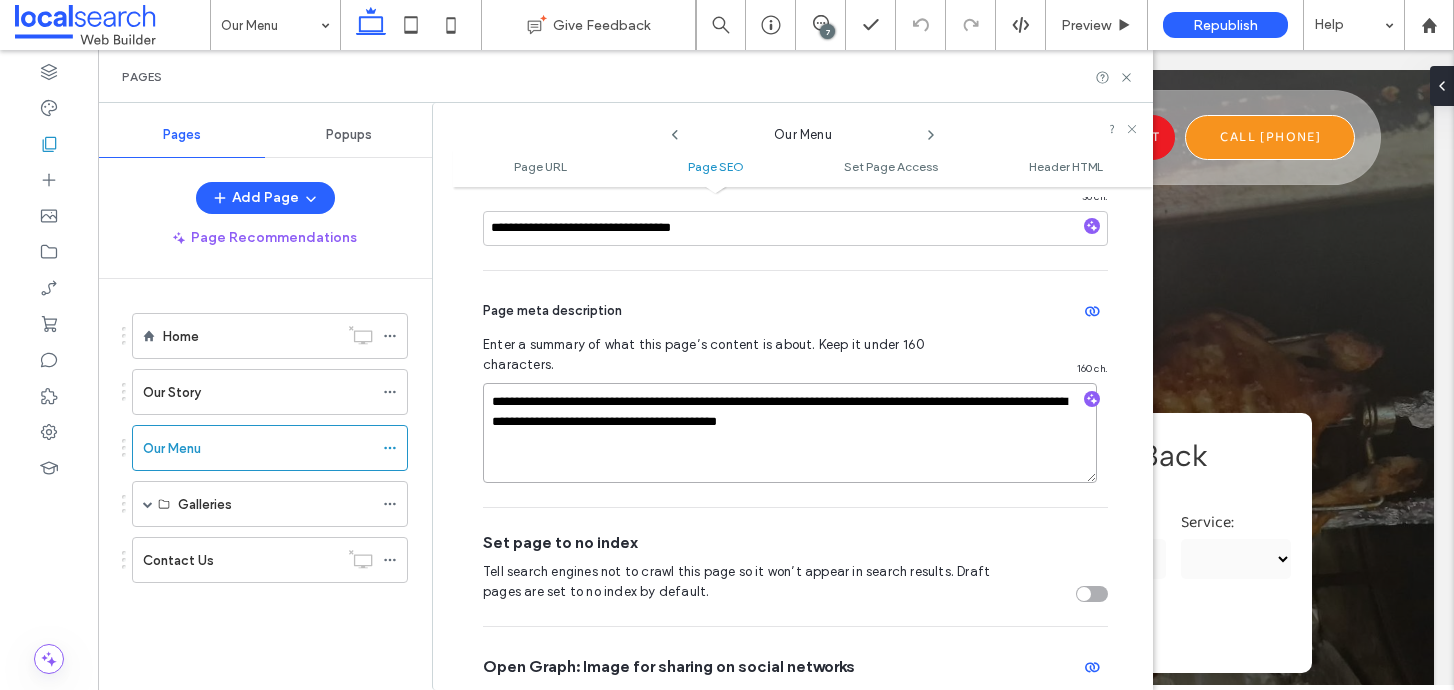 click on "**********" at bounding box center (790, 433) 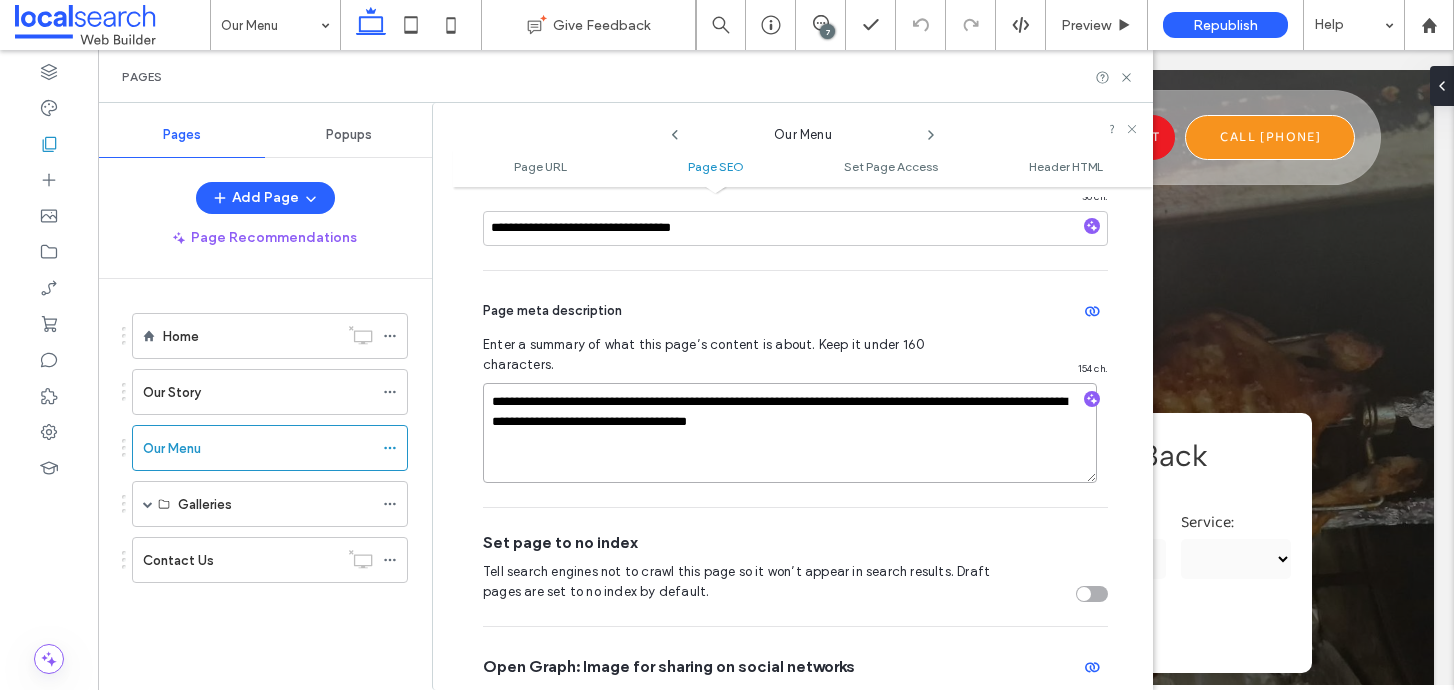 type on "**********" 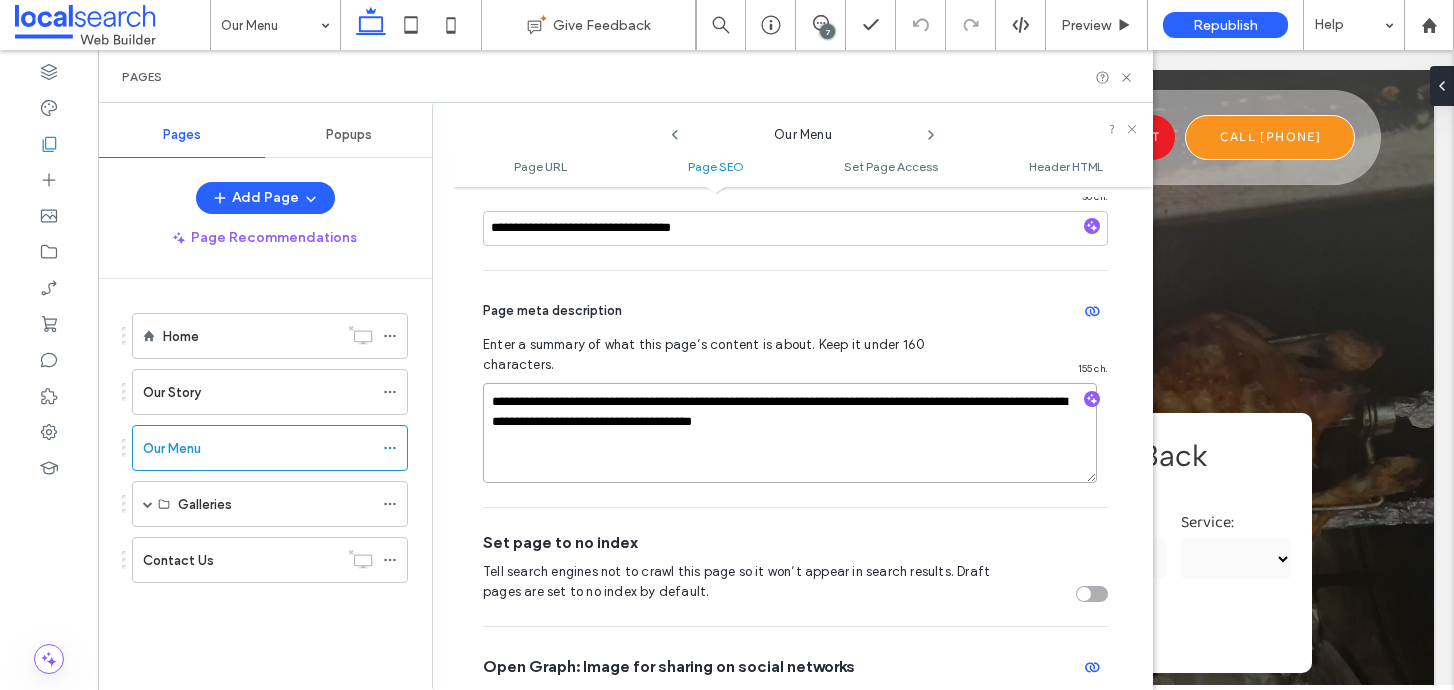 click on "**********" at bounding box center (790, 433) 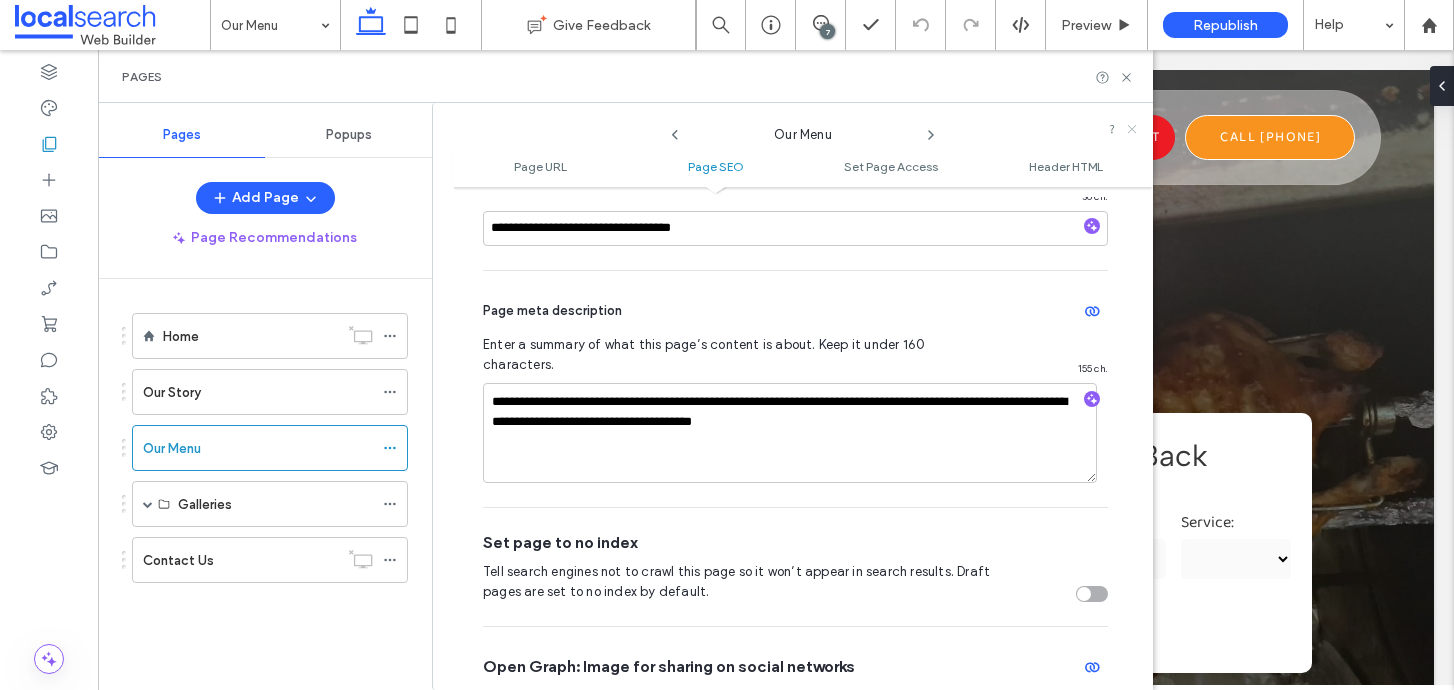click 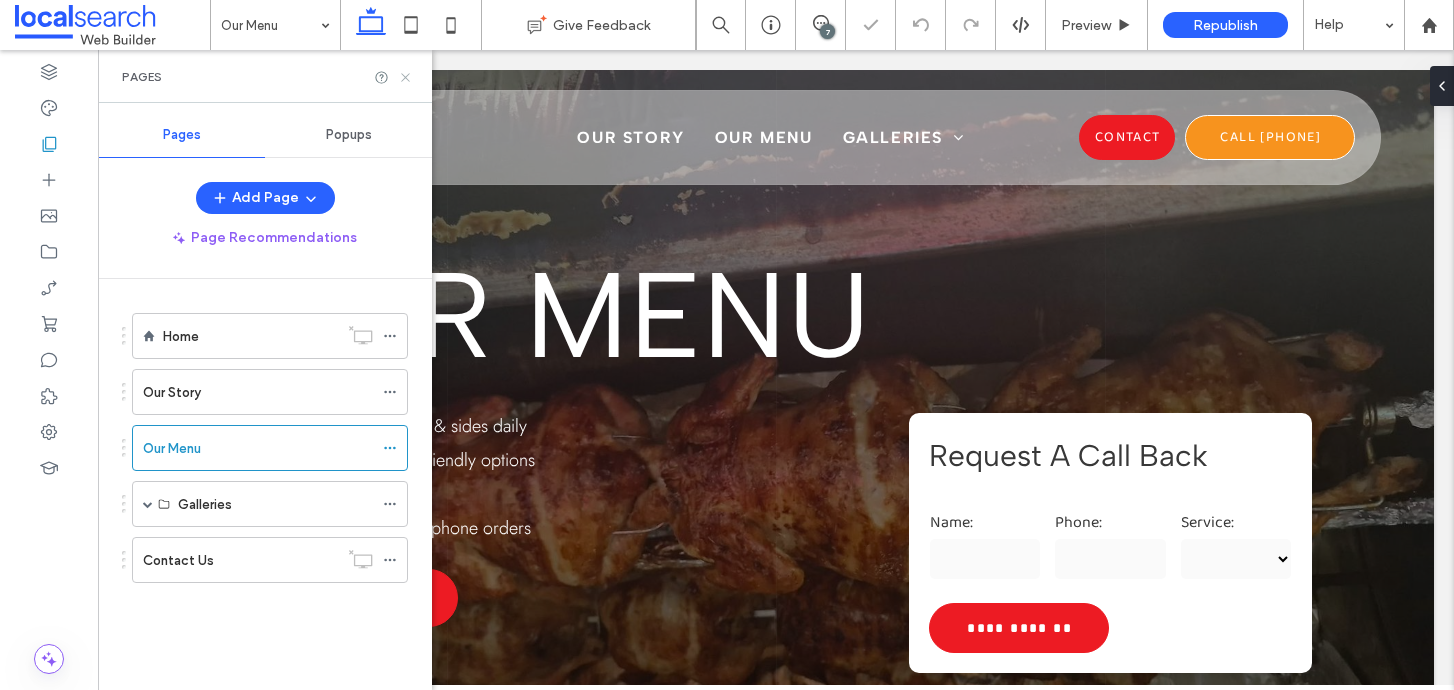 click 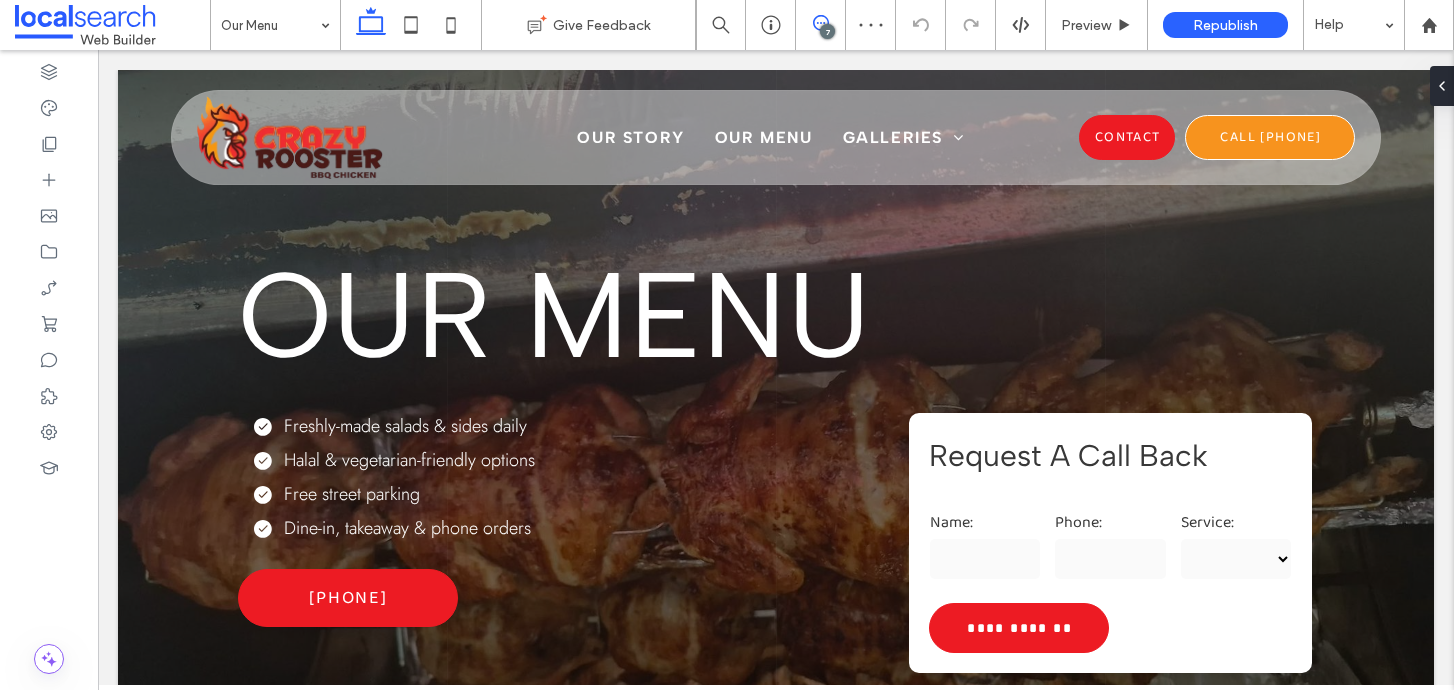 click 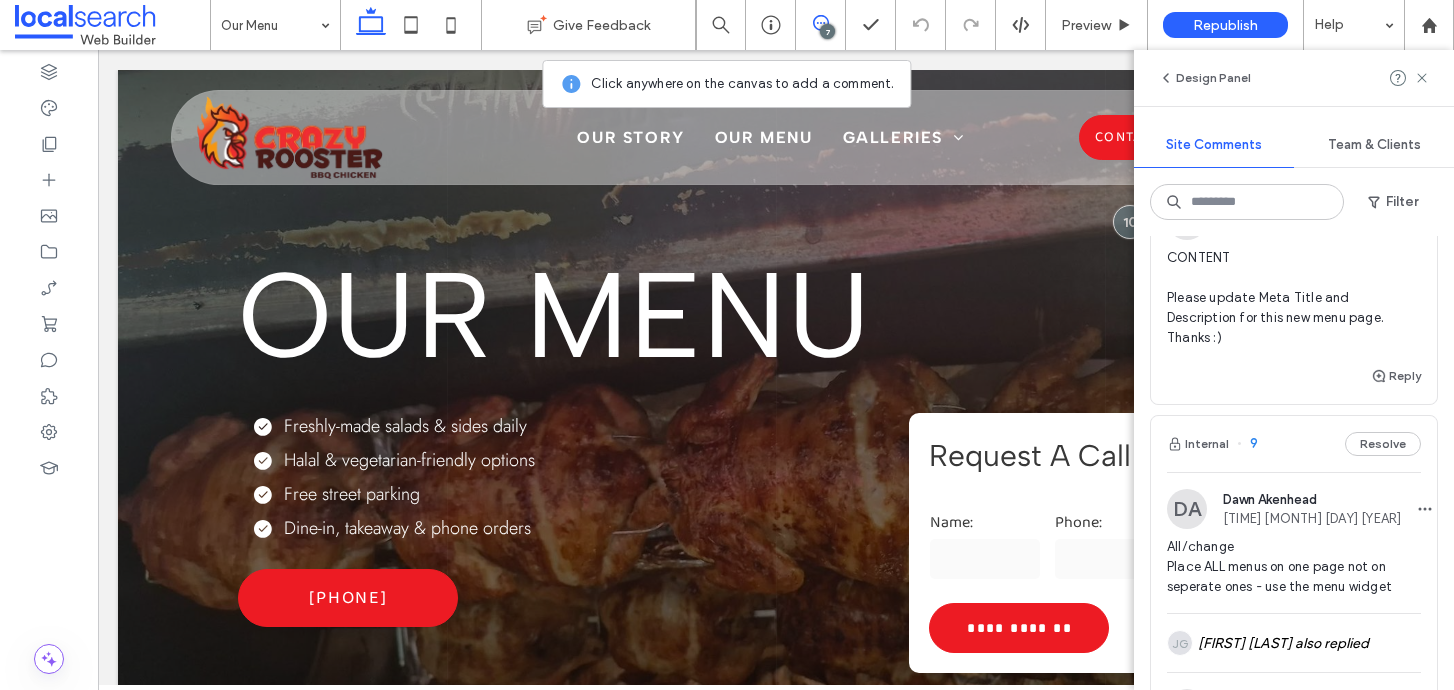 scroll, scrollTop: 1516, scrollLeft: 0, axis: vertical 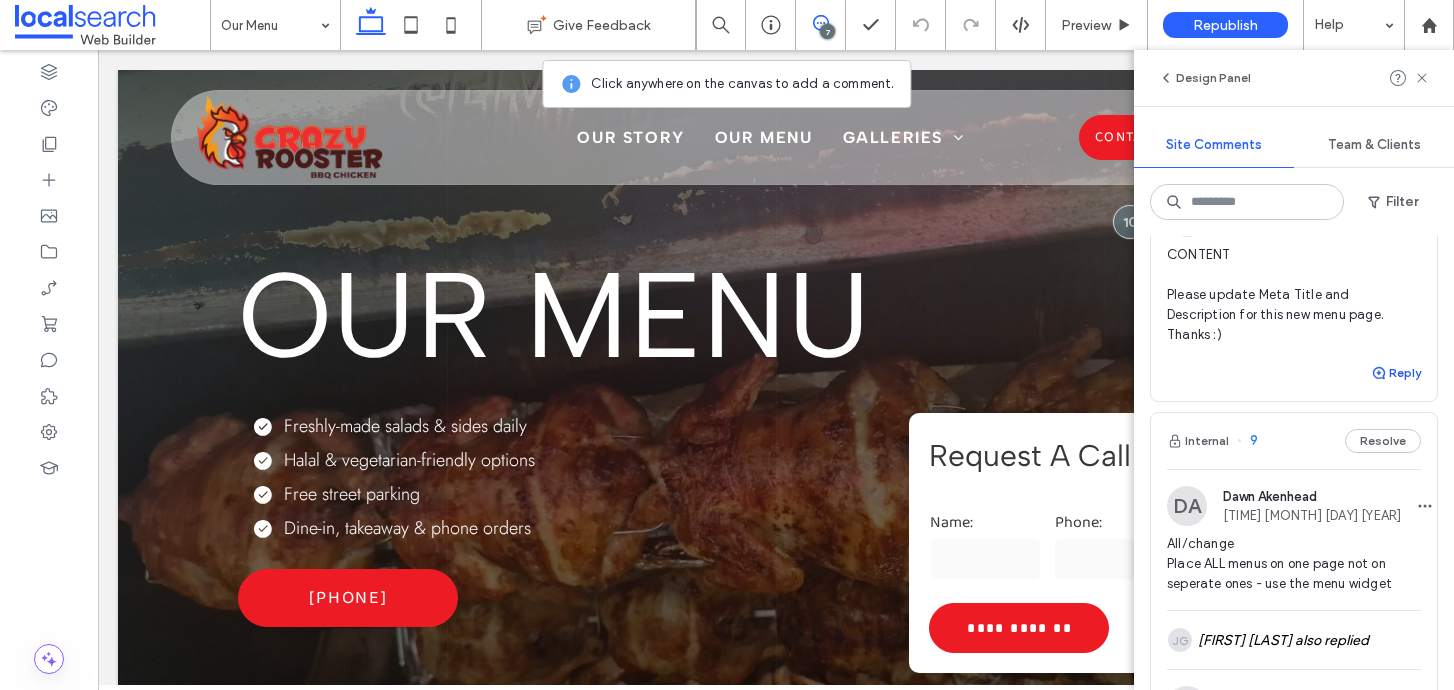 click 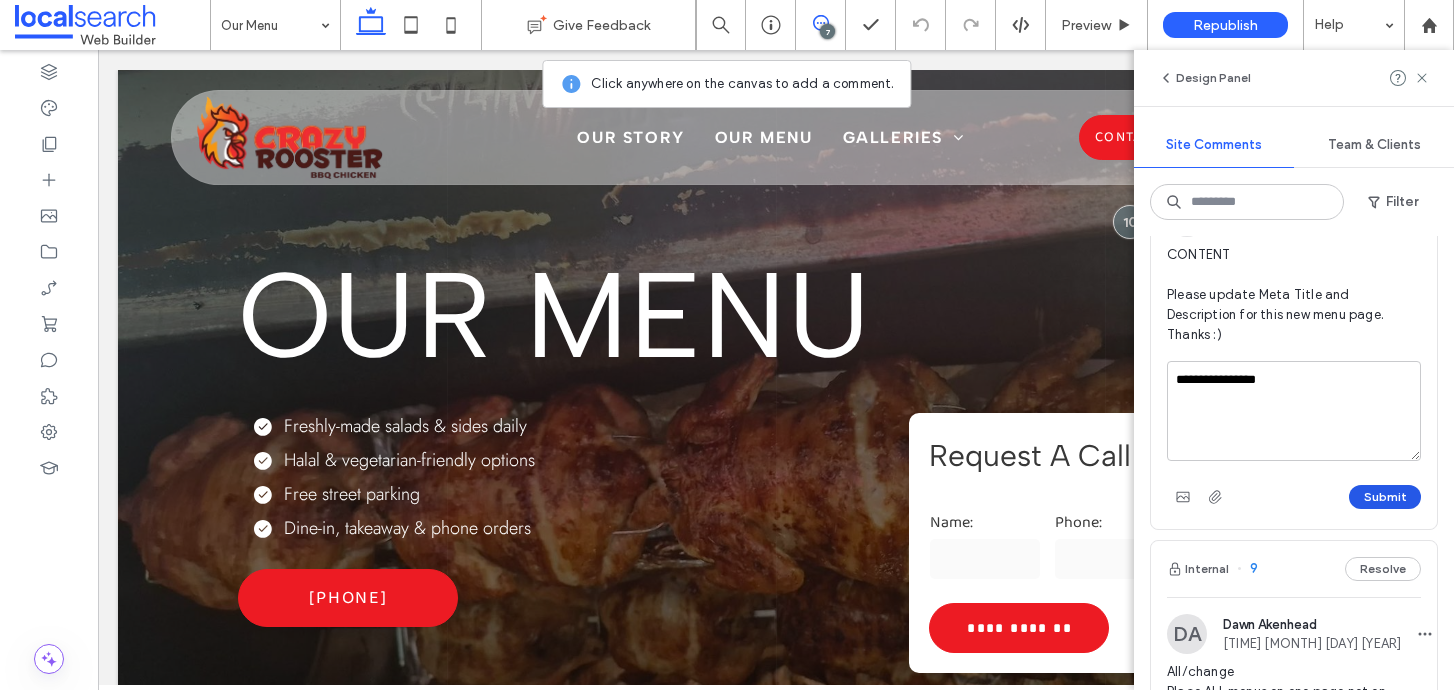 type on "**********" 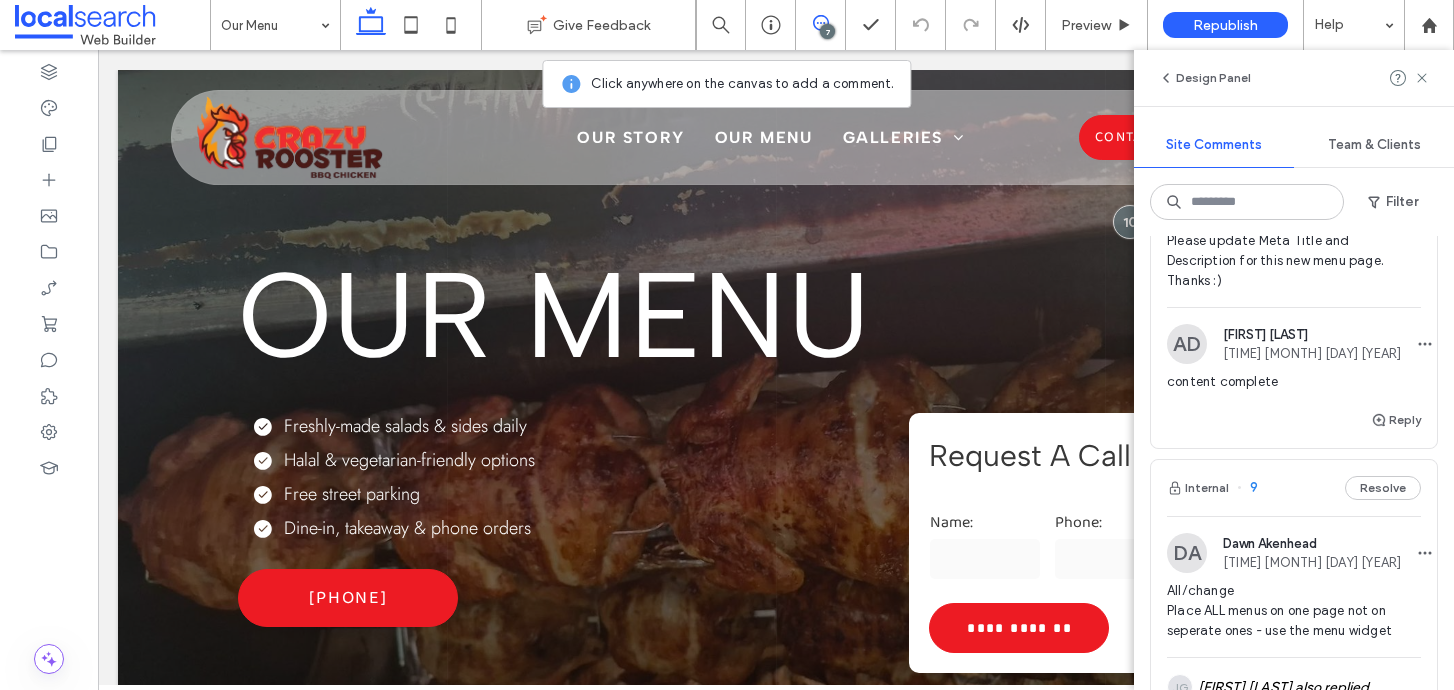 scroll, scrollTop: 1578, scrollLeft: 0, axis: vertical 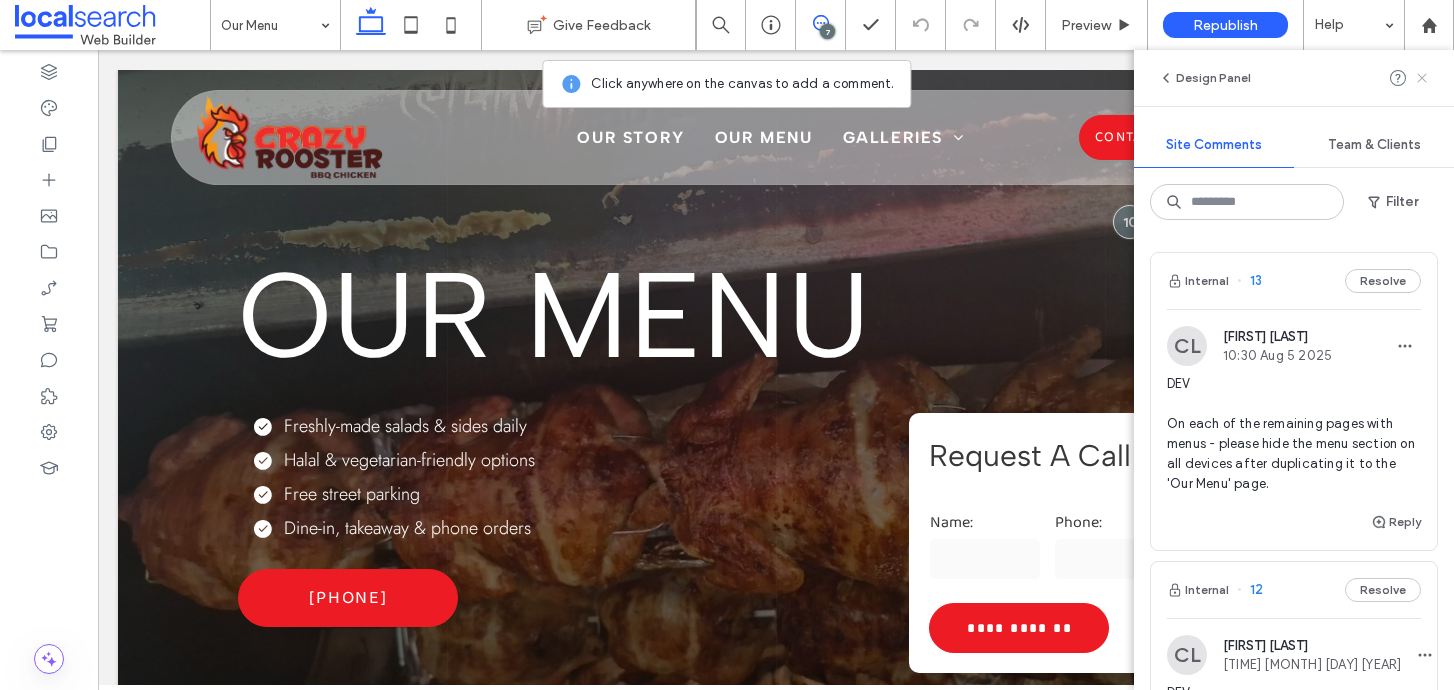 click 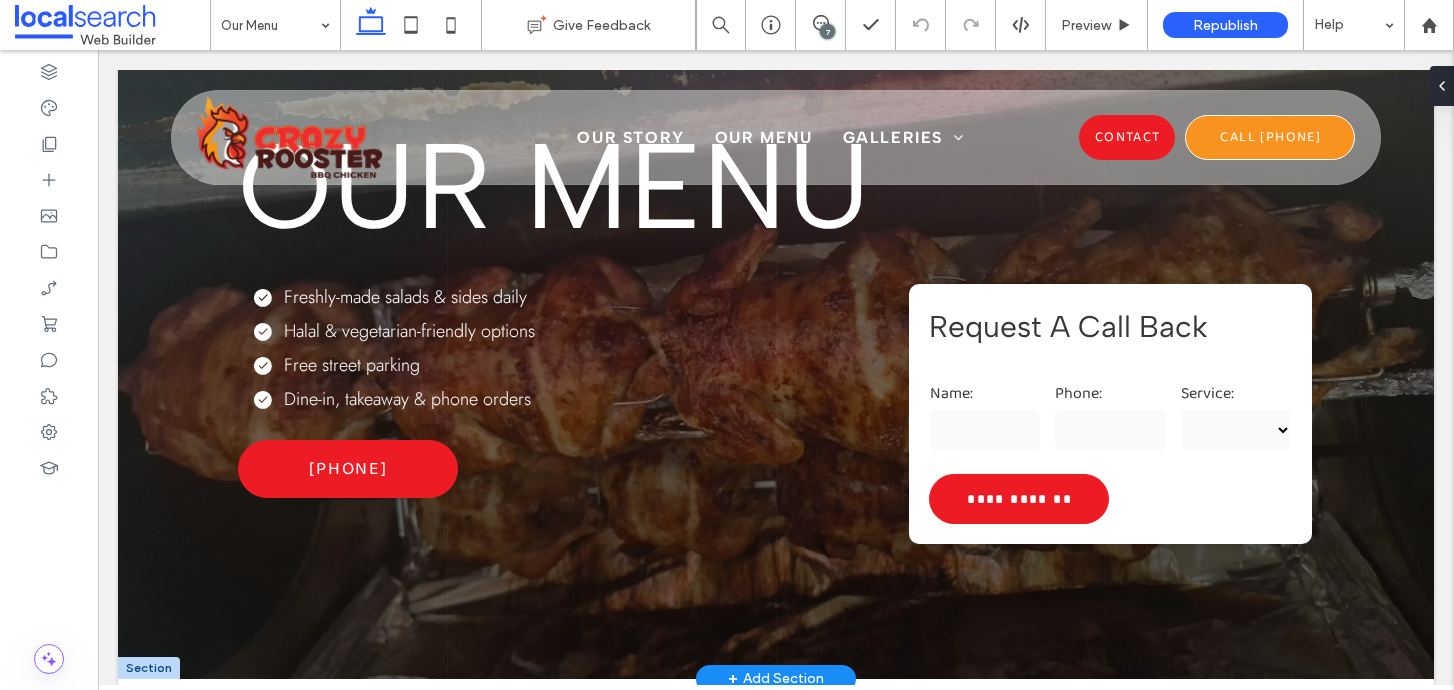 scroll, scrollTop: 0, scrollLeft: 0, axis: both 